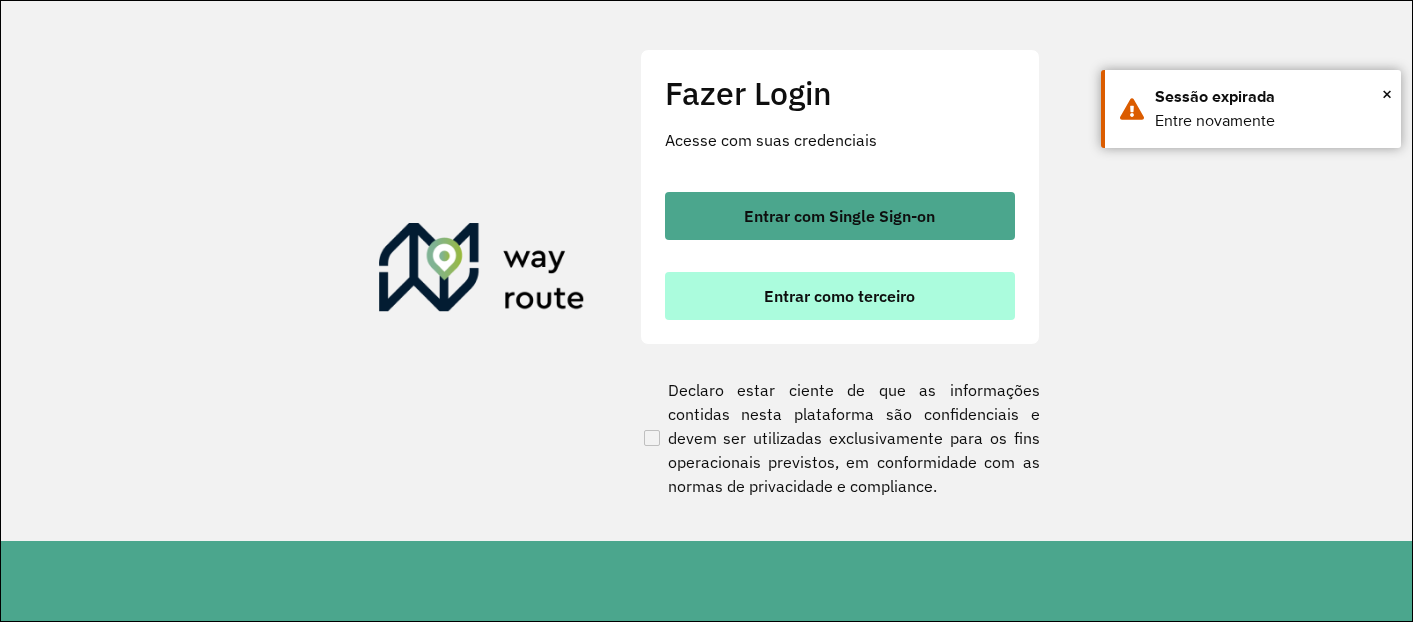 scroll, scrollTop: 0, scrollLeft: 0, axis: both 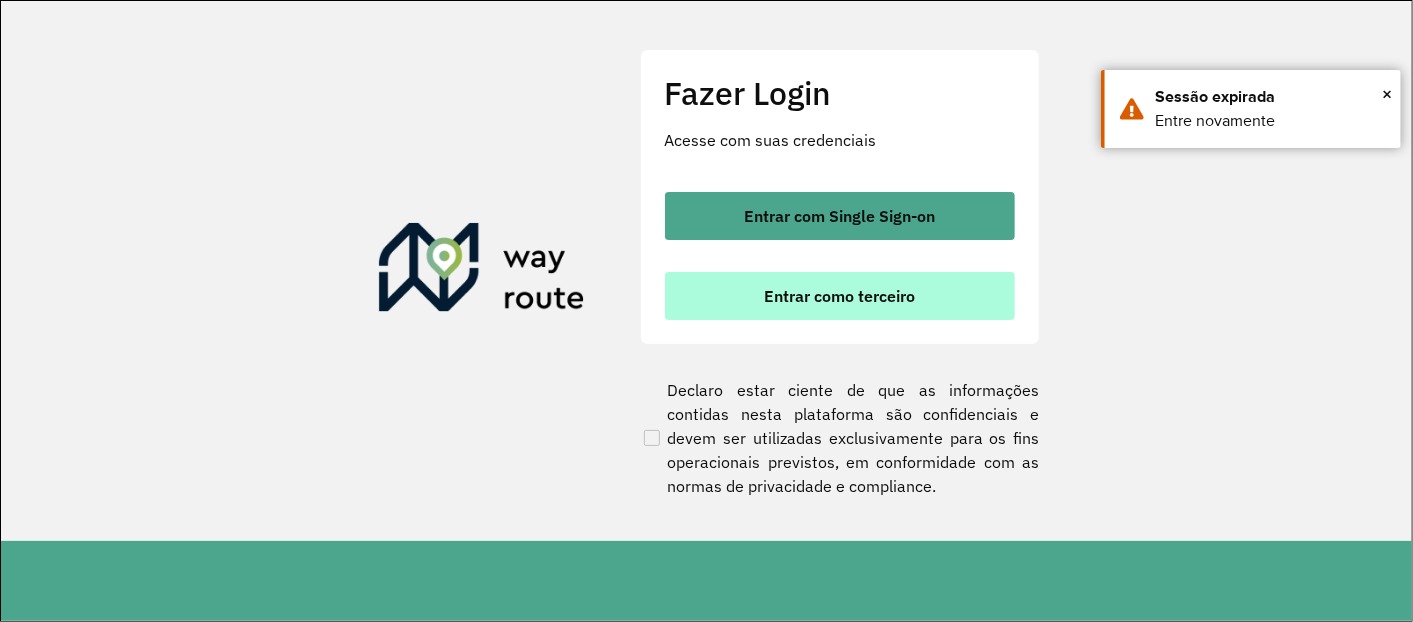 click on "Entrar como terceiro" at bounding box center [839, 296] 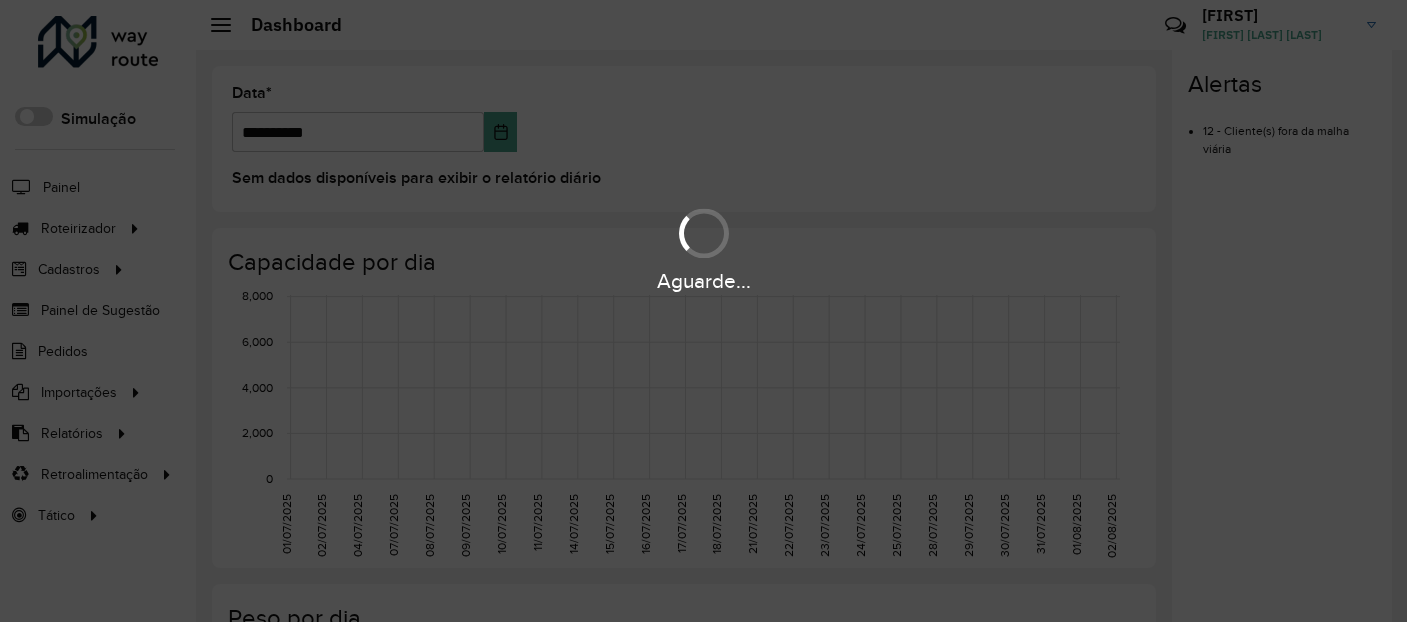 scroll, scrollTop: 0, scrollLeft: 0, axis: both 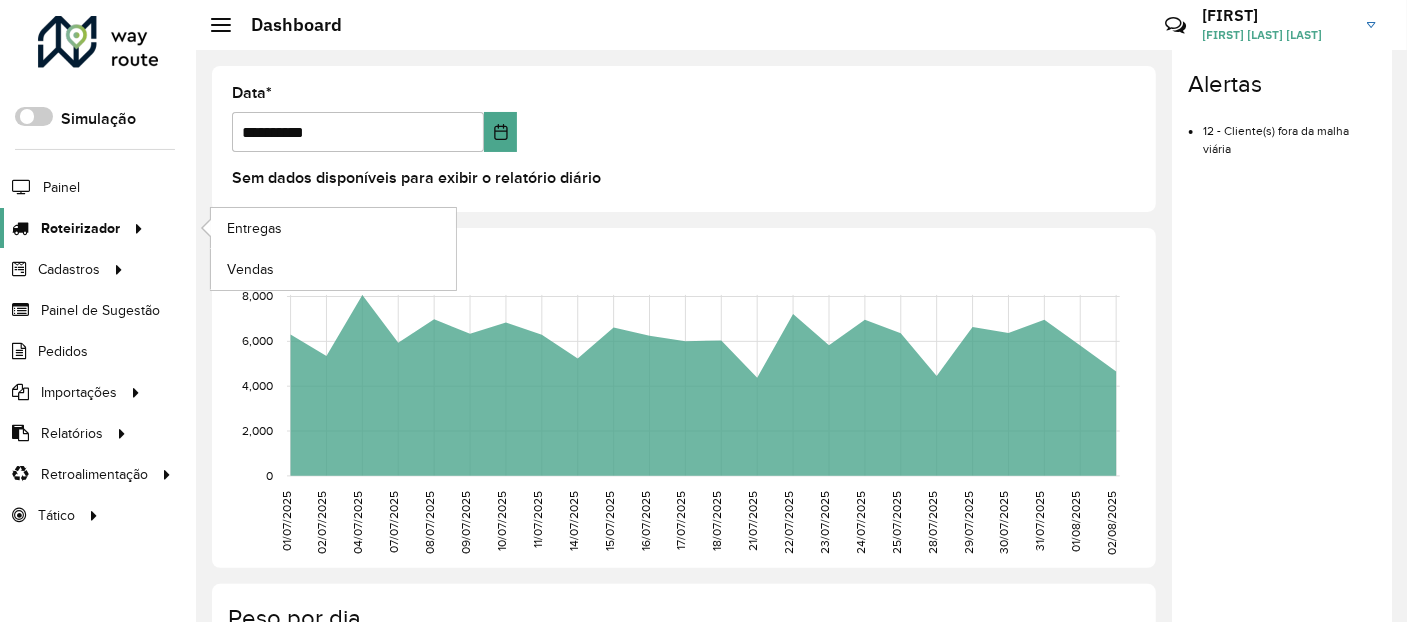 click on "Roteirizador" 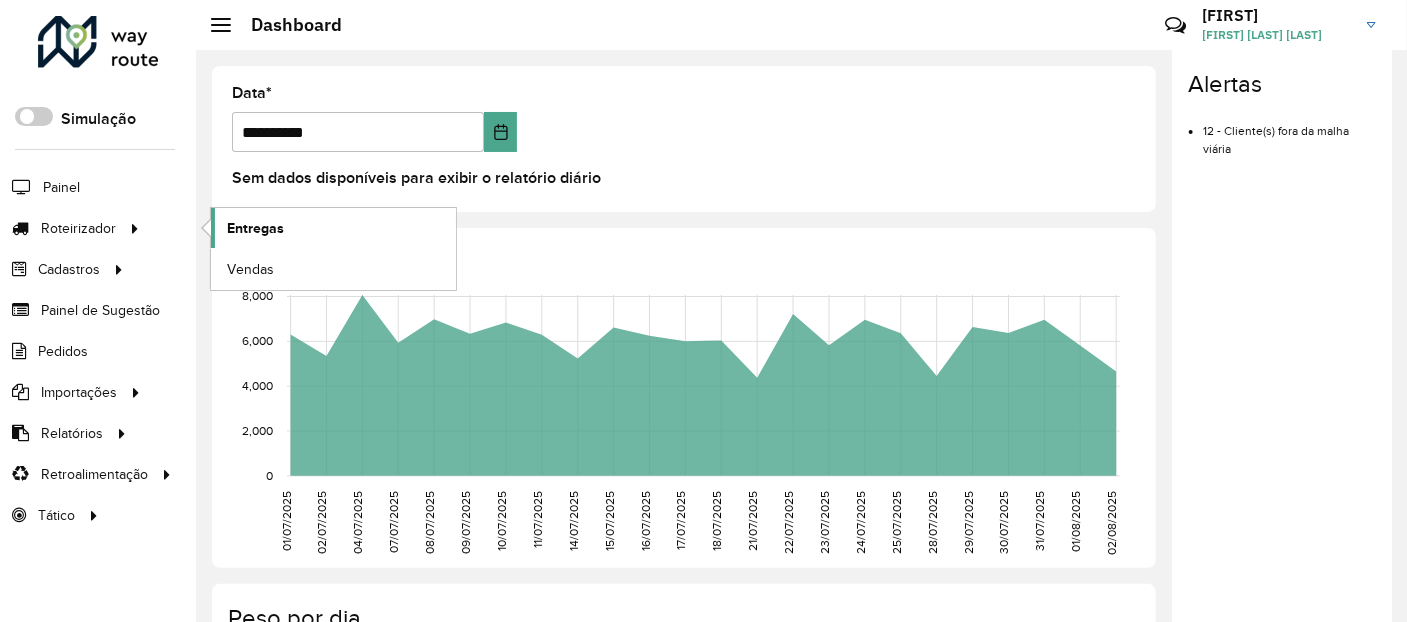 click on "Entregas" 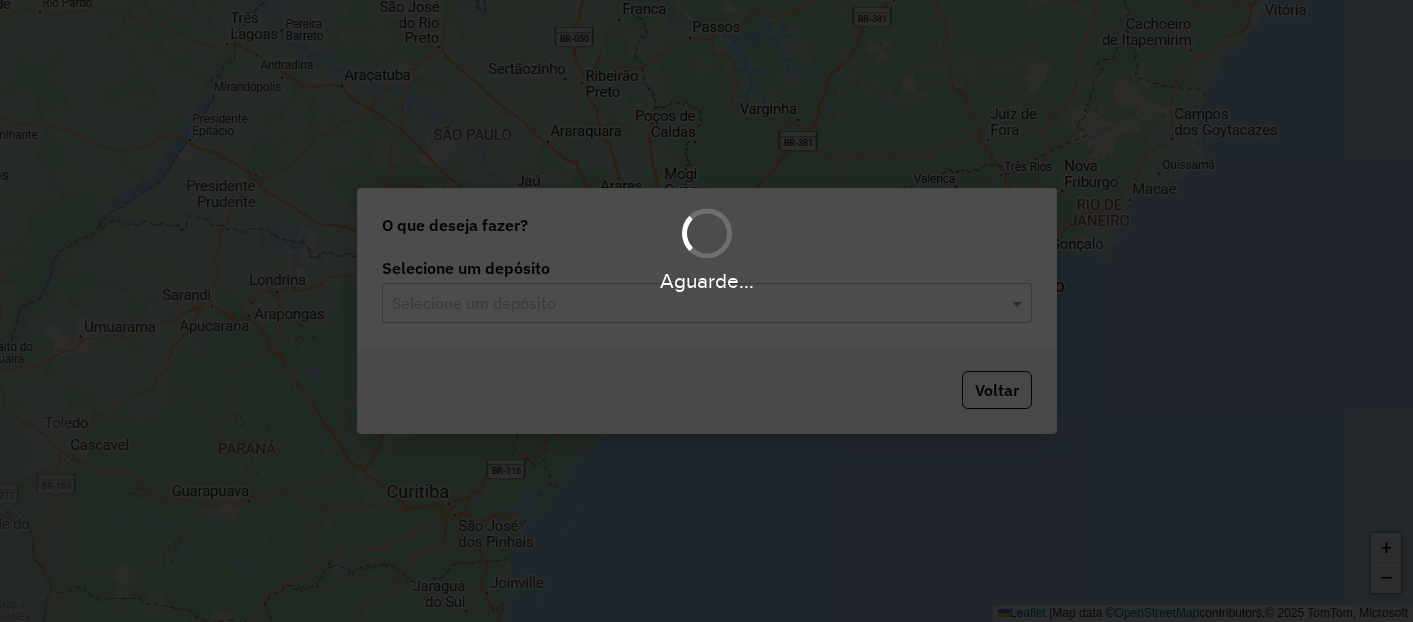 scroll, scrollTop: 0, scrollLeft: 0, axis: both 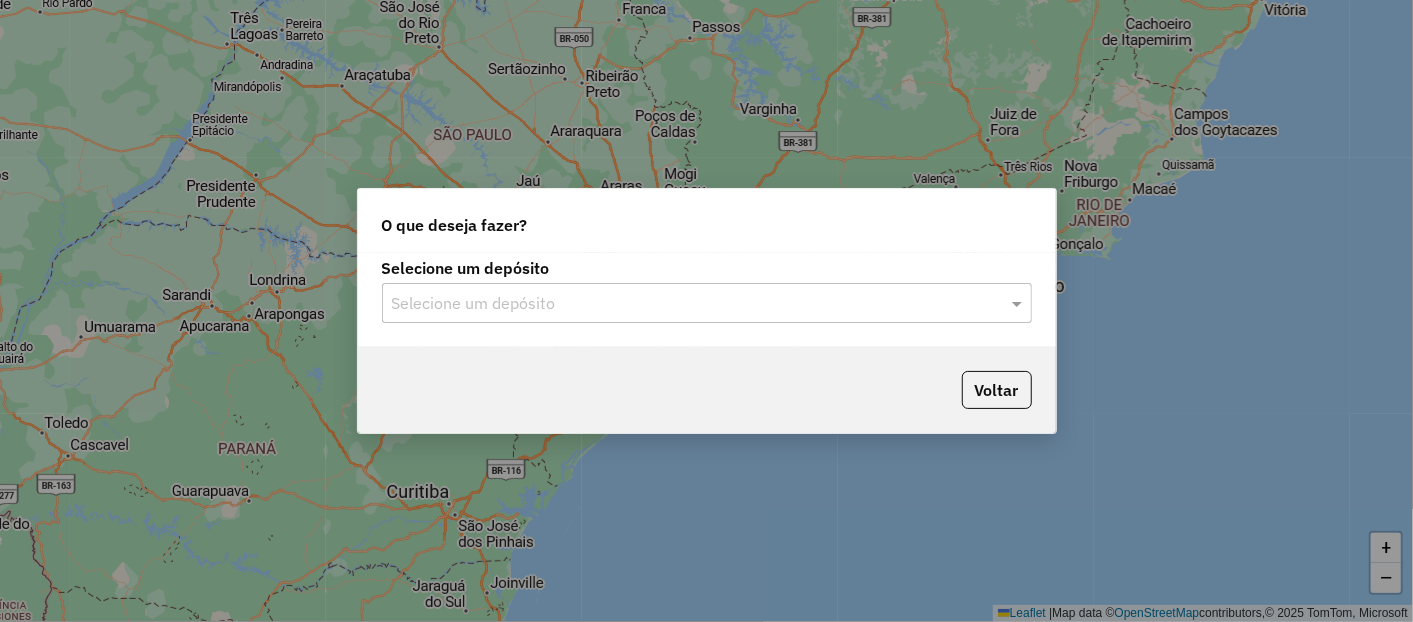 click 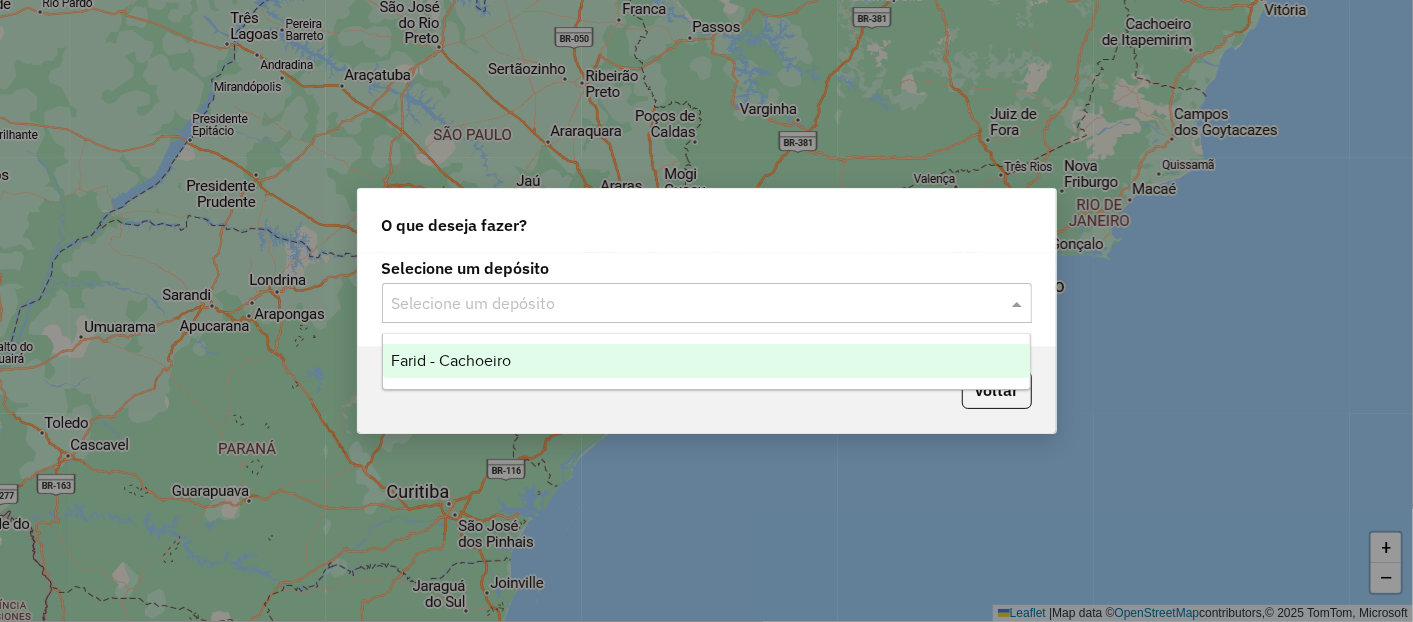 click on "Farid - Cachoeiro" at bounding box center (451, 360) 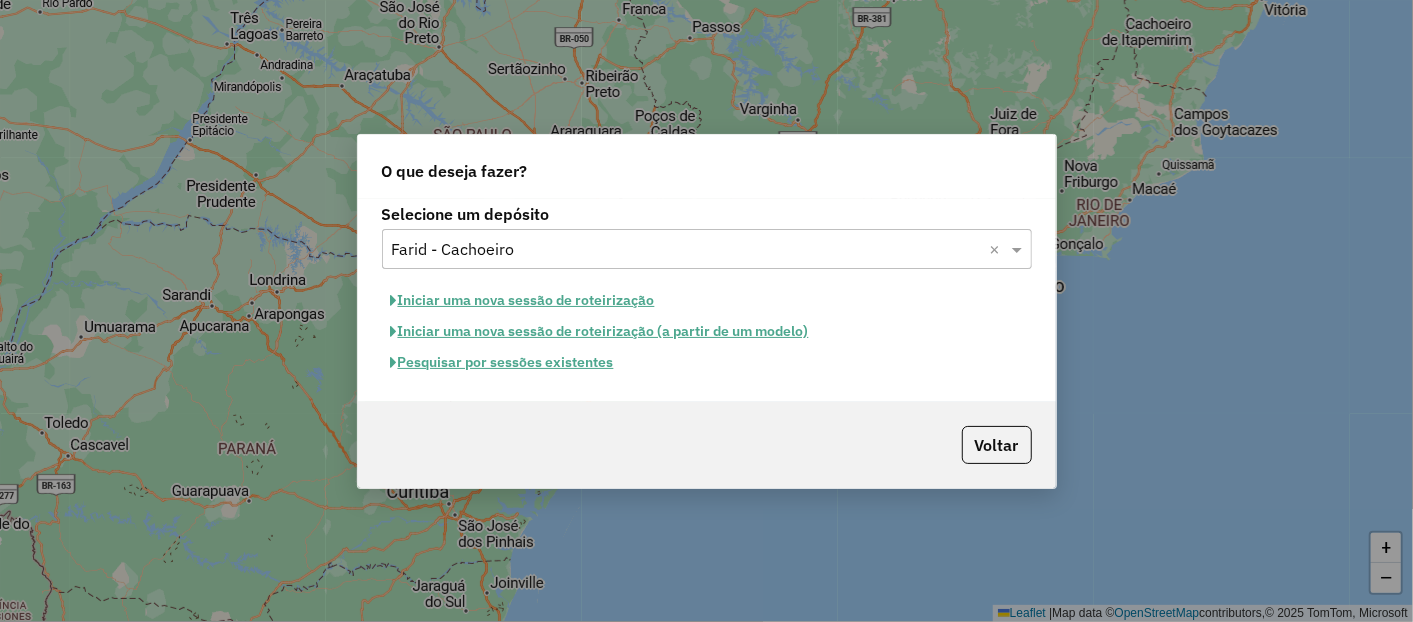 click on "Pesquisar por sessões existentes" 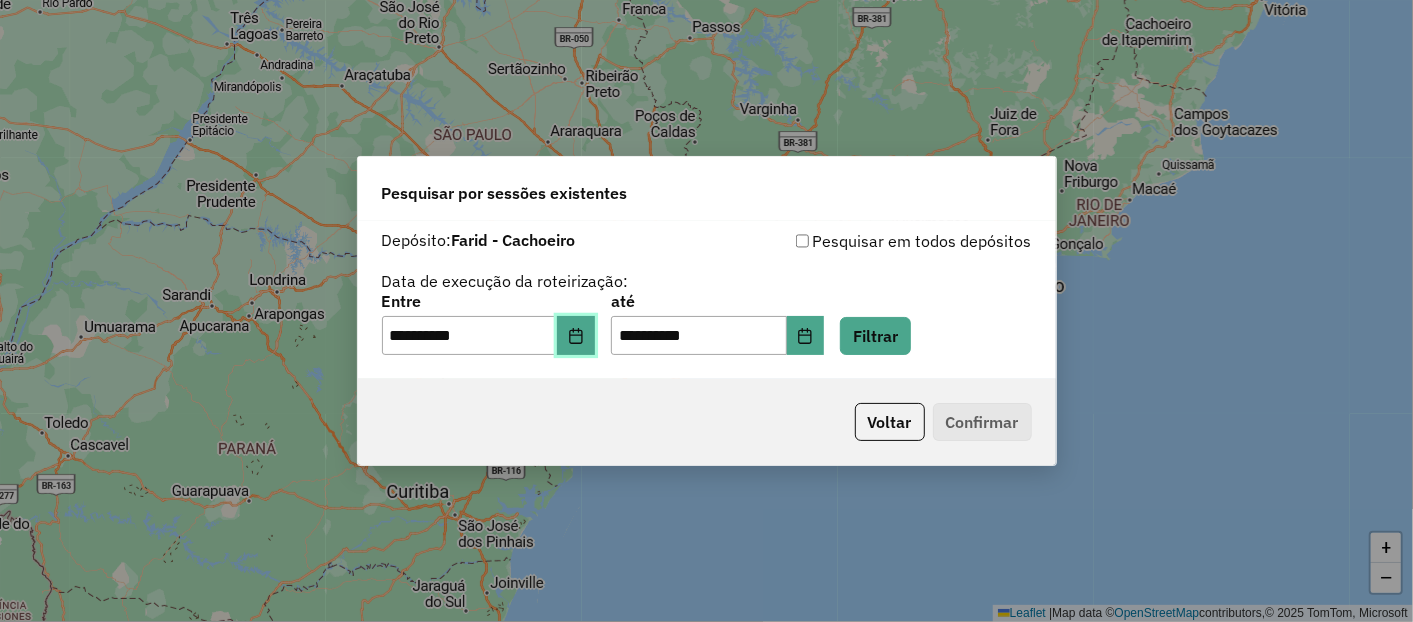 click 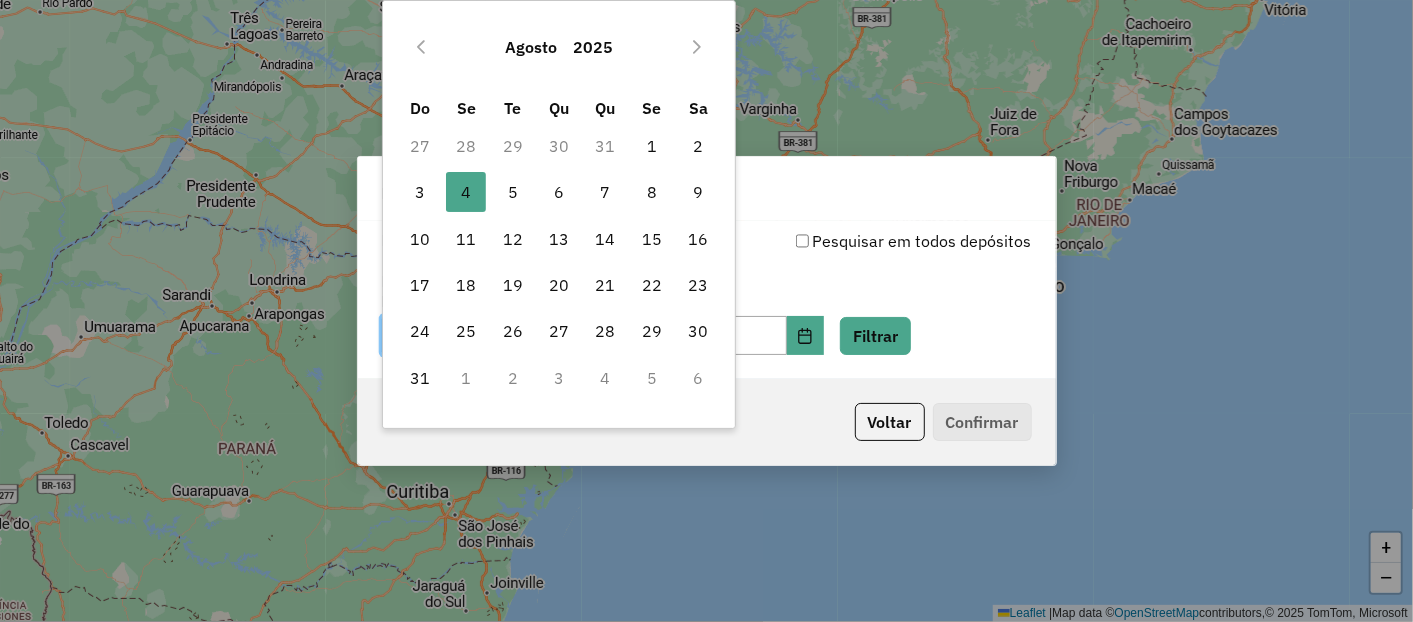click on "28" at bounding box center (466, 146) 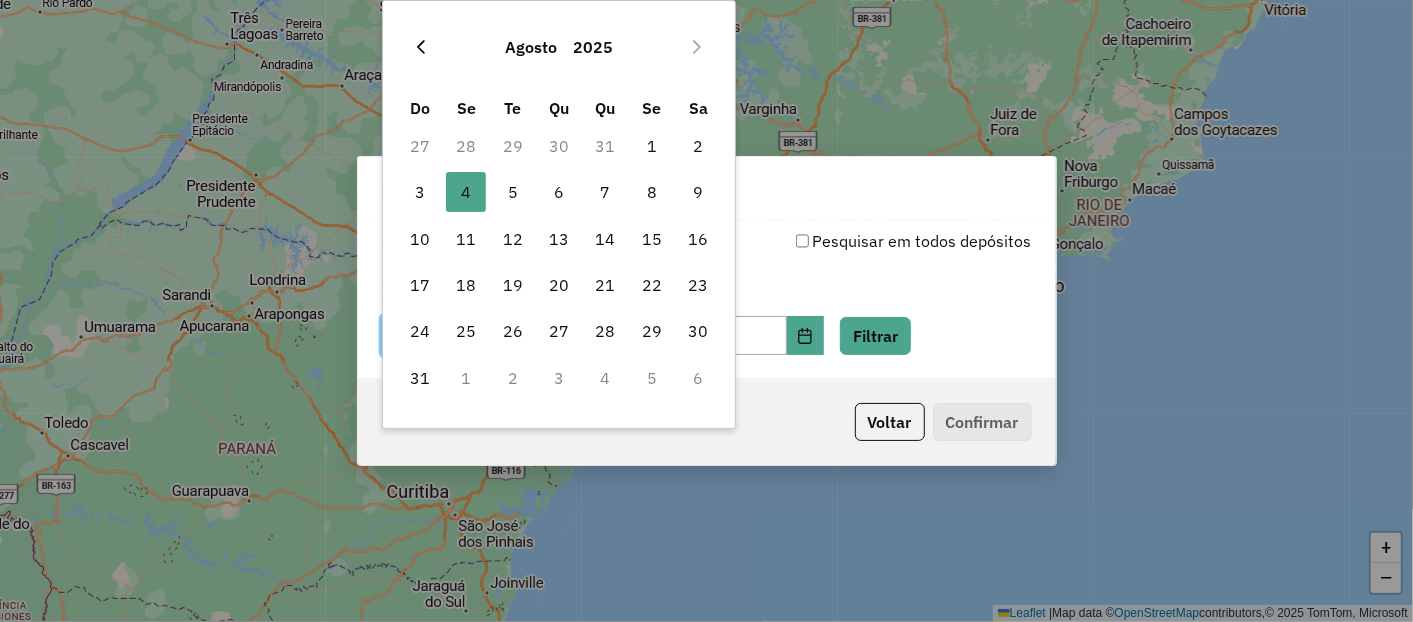 click at bounding box center (421, 47) 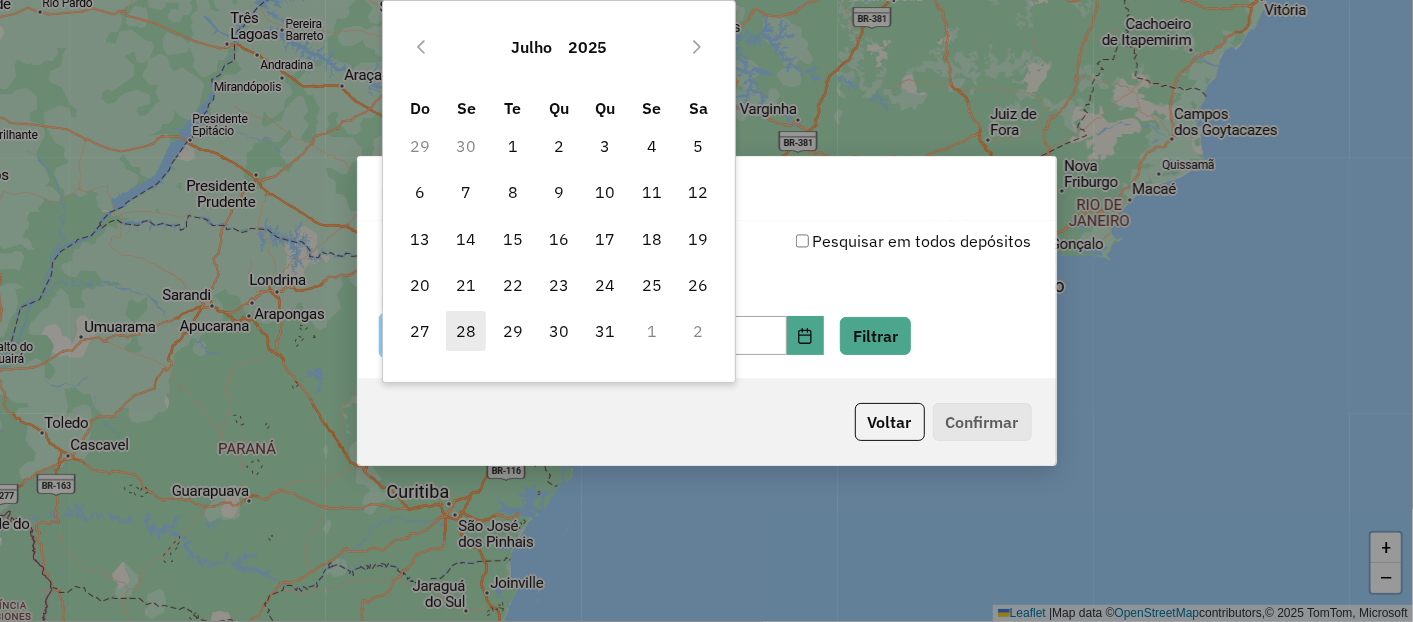click on "28" at bounding box center (466, 331) 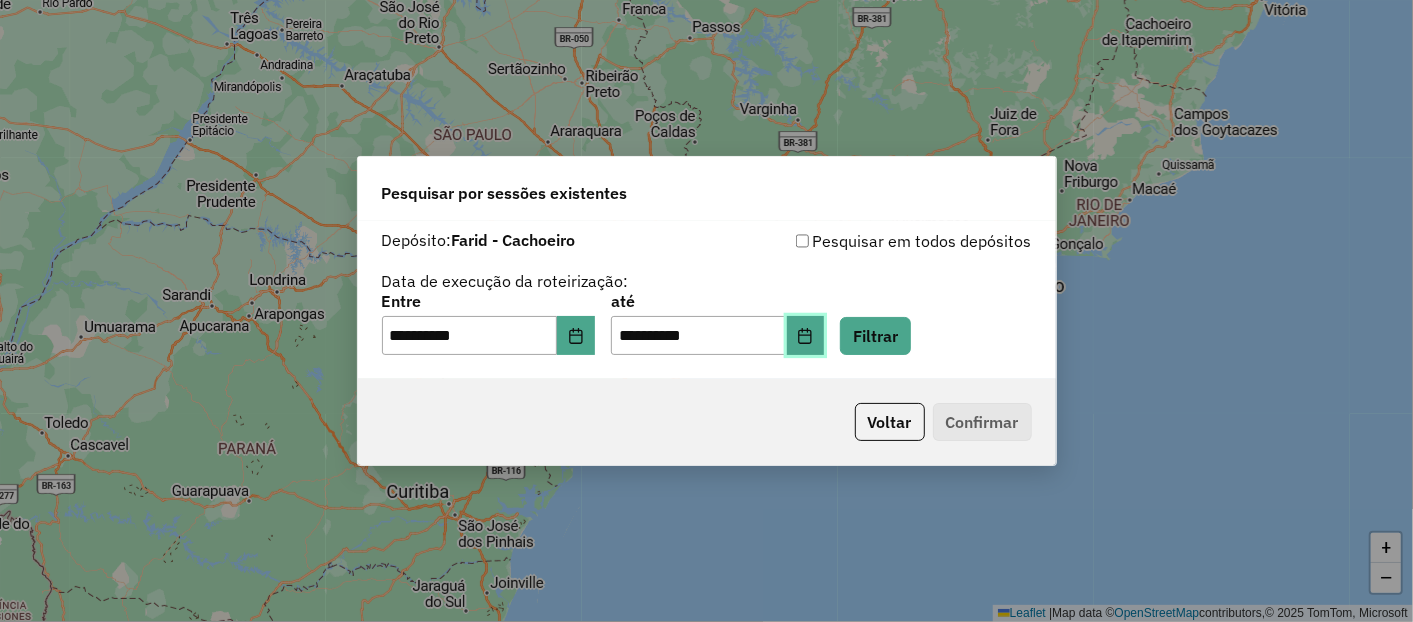 click 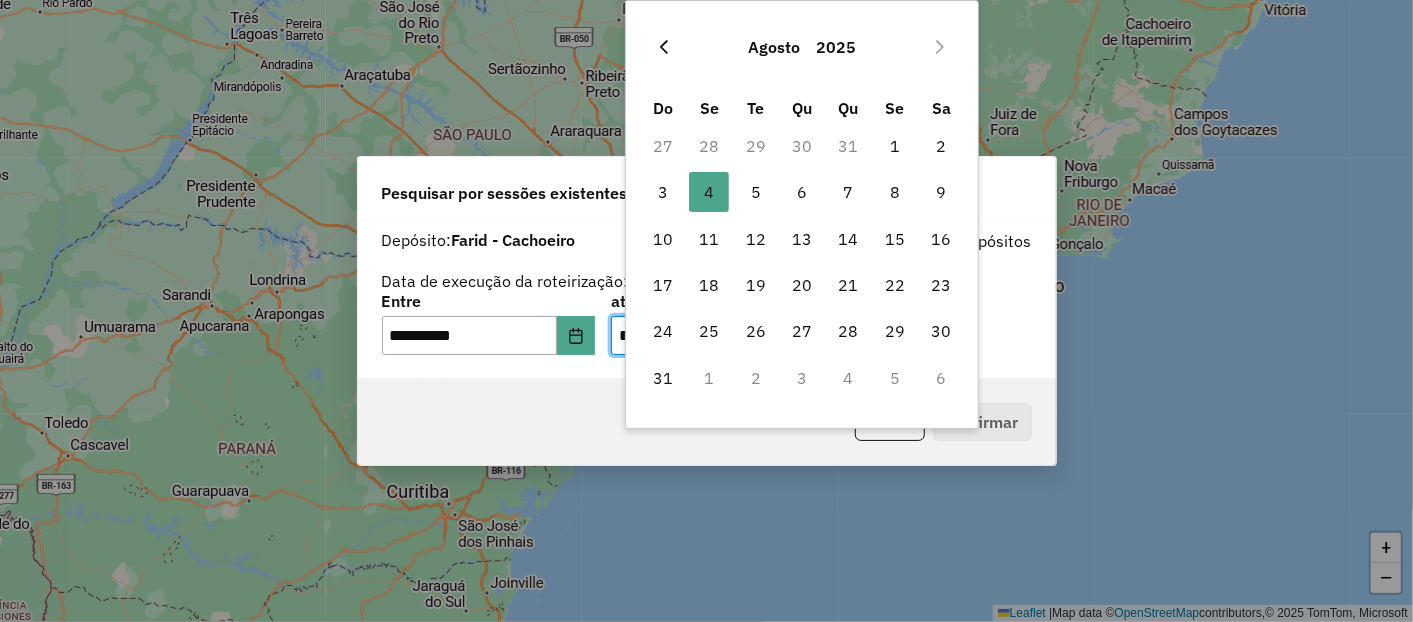 click at bounding box center (664, 47) 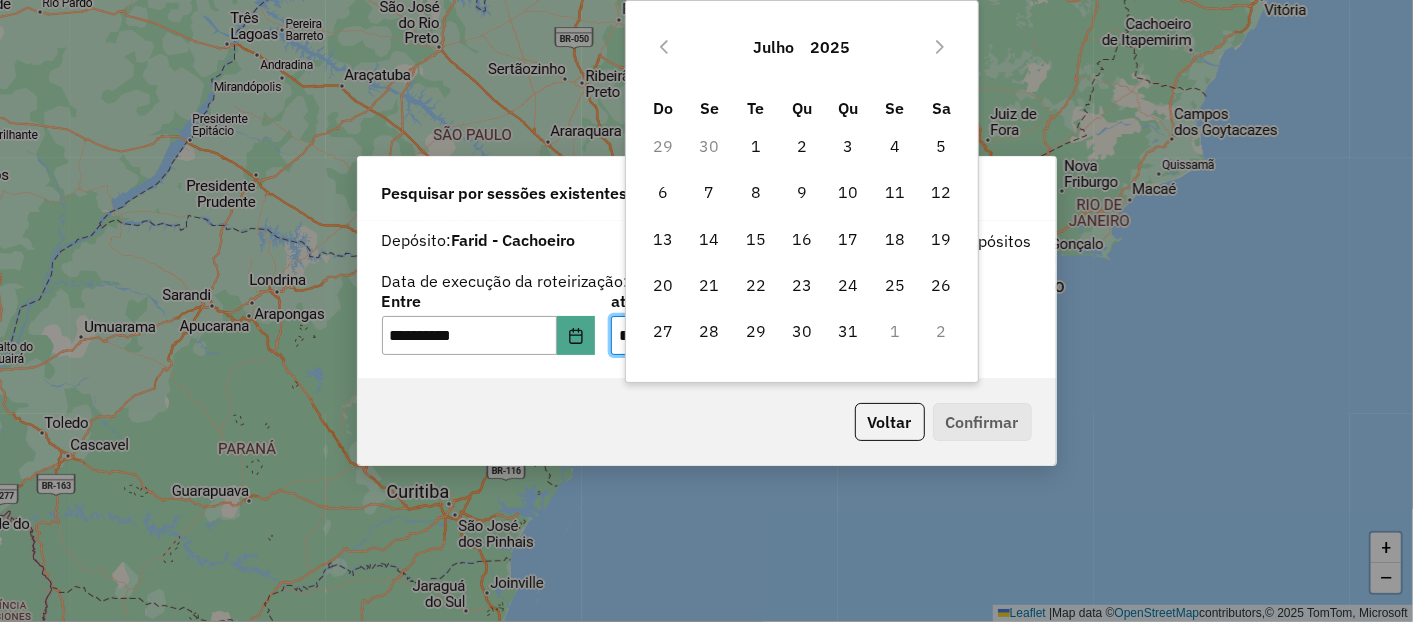 click on "1" at bounding box center [895, 331] 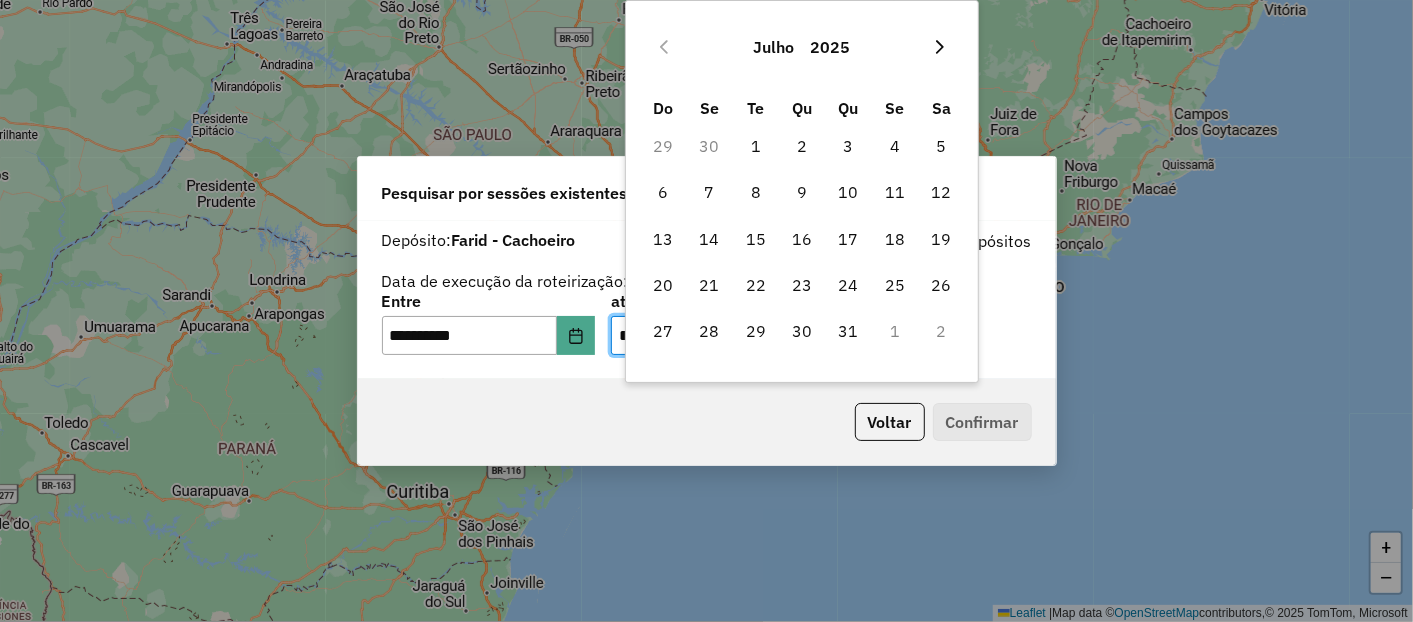click 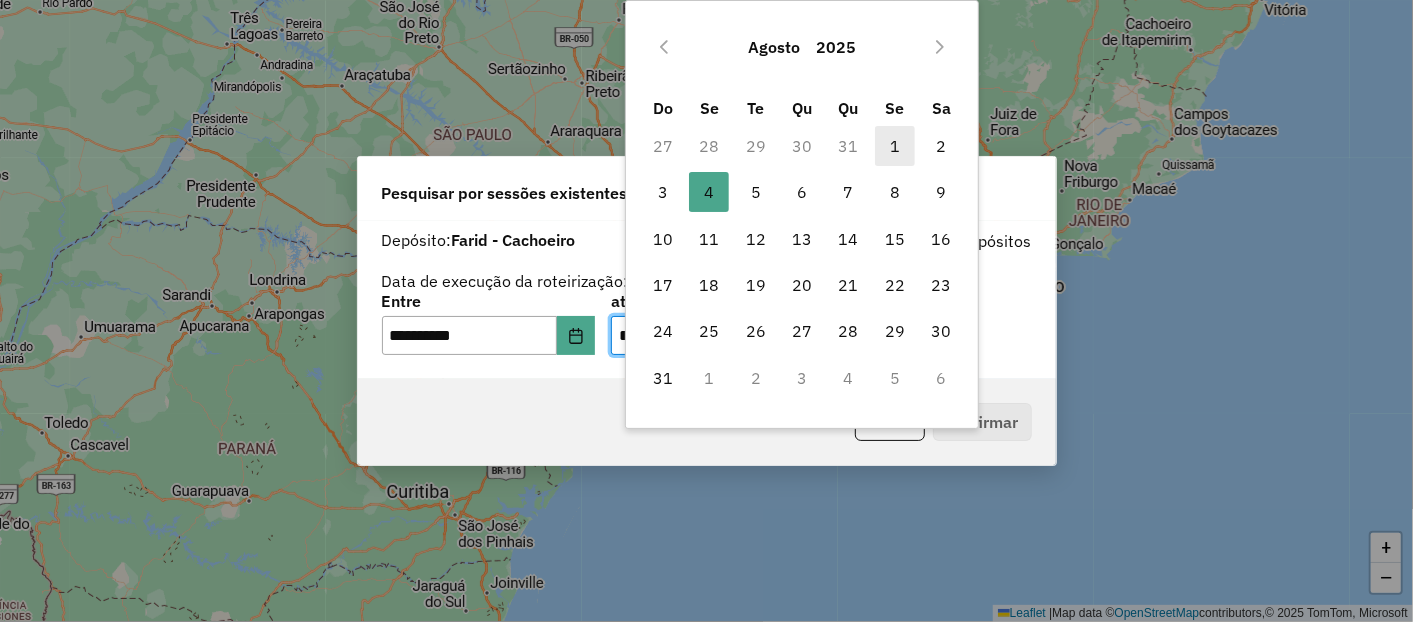 click on "1" at bounding box center [895, 146] 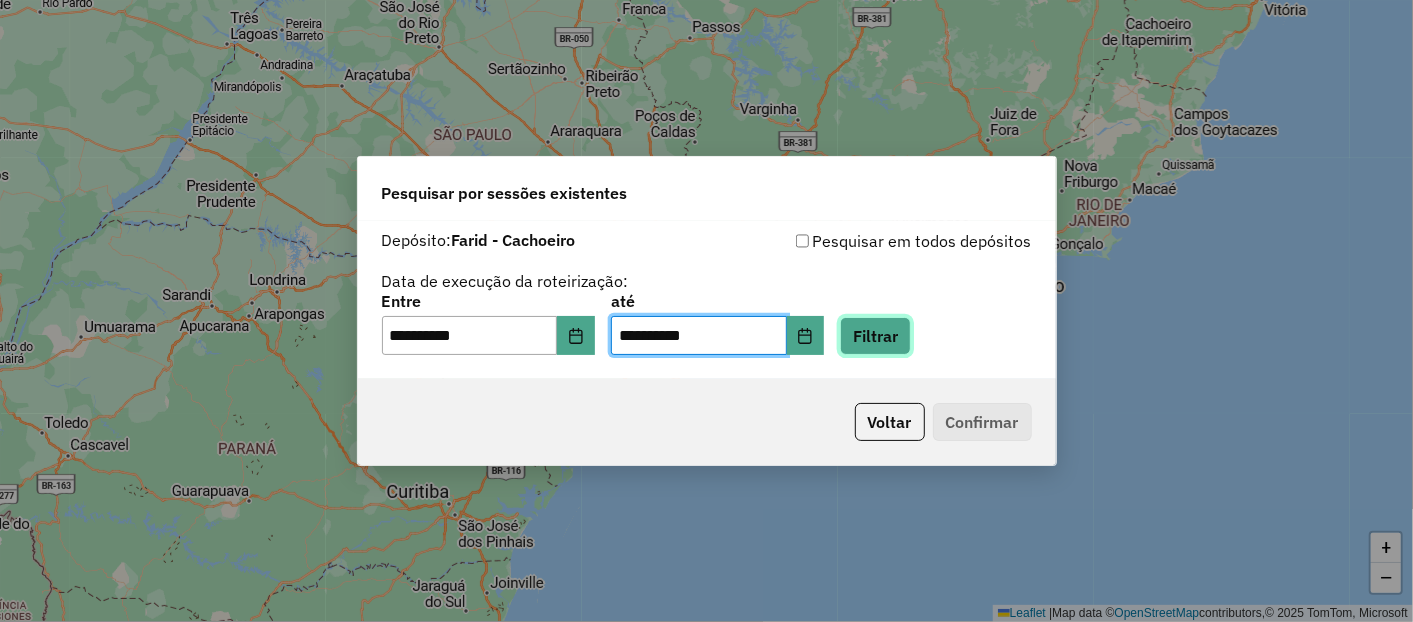click on "Filtrar" 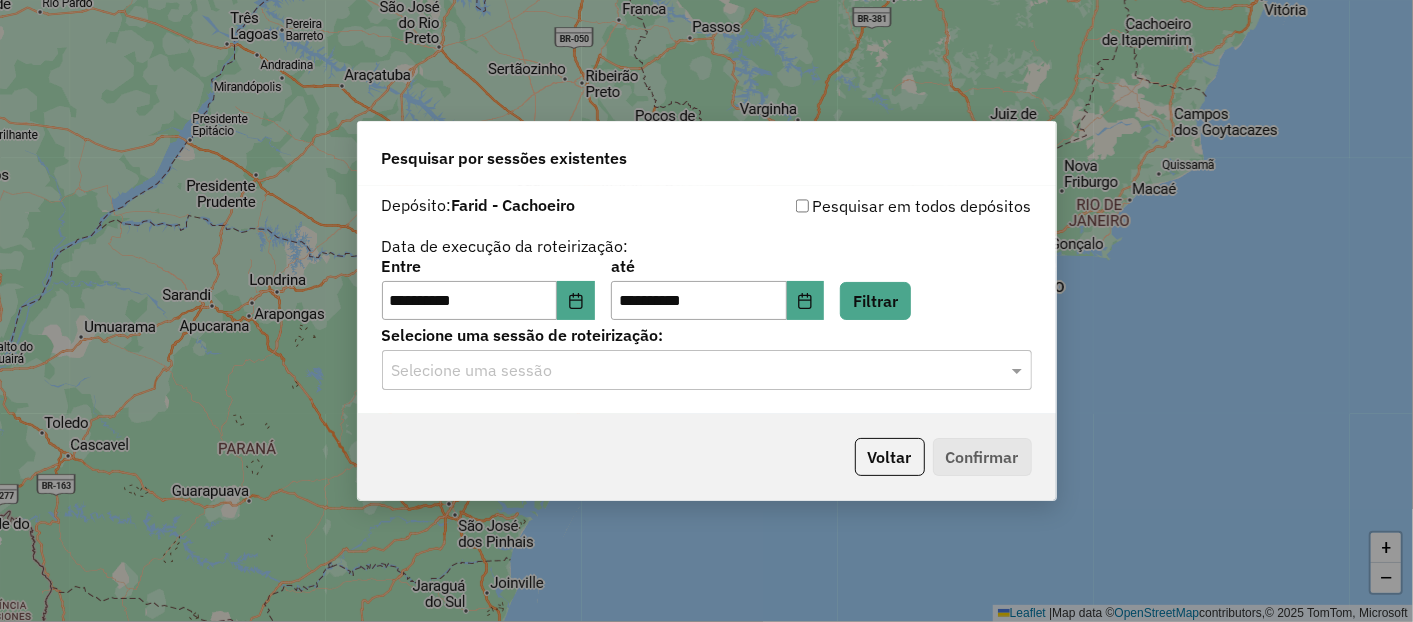click 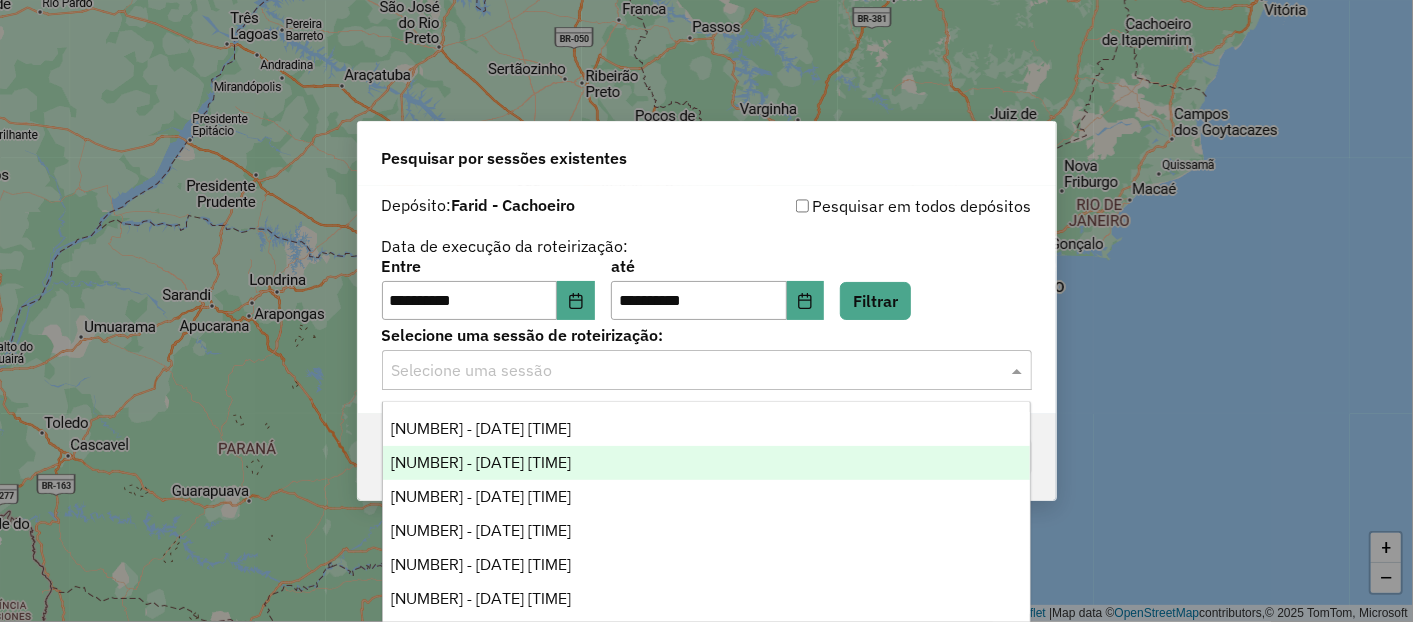 click on "971544 - 29/07/2025 18:06" at bounding box center (481, 462) 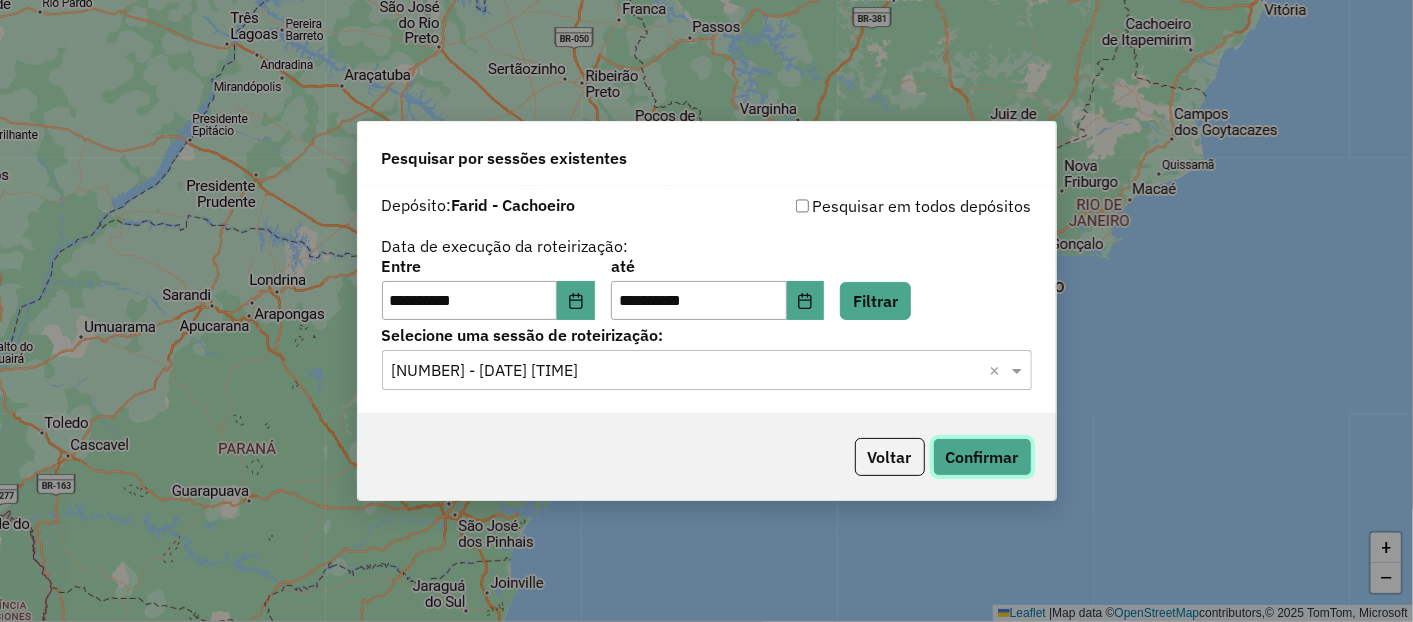 click on "Confirmar" 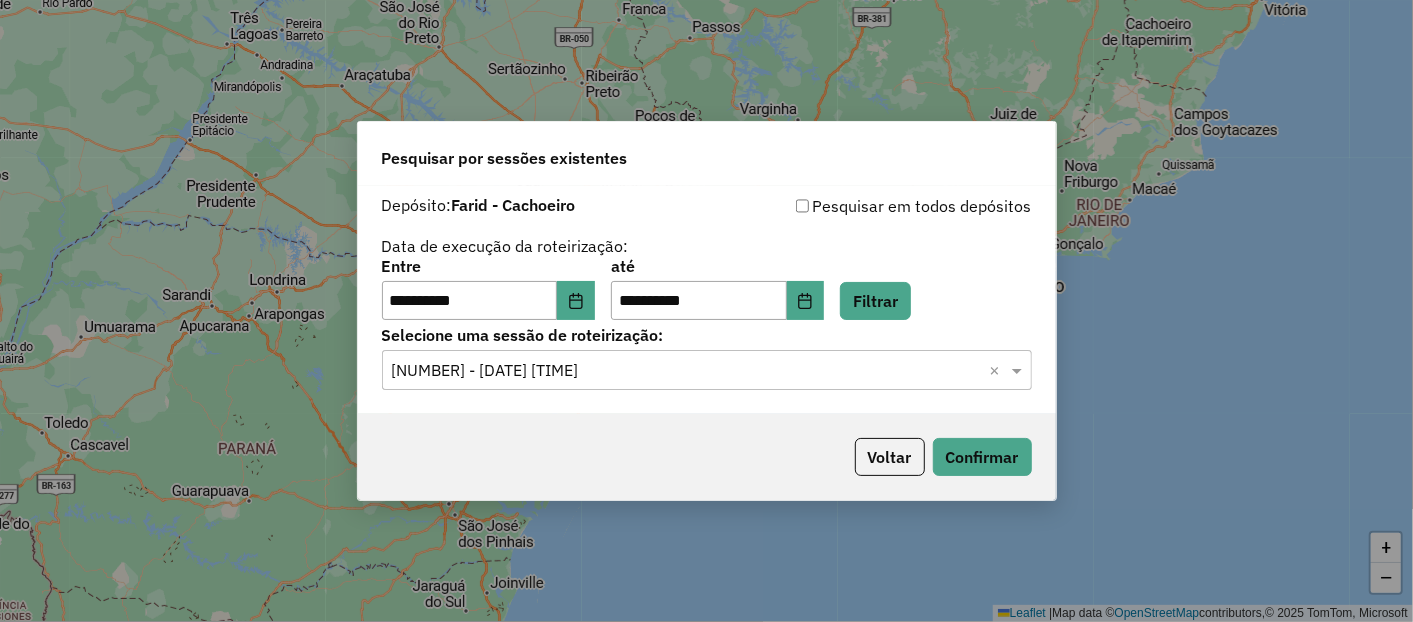 click 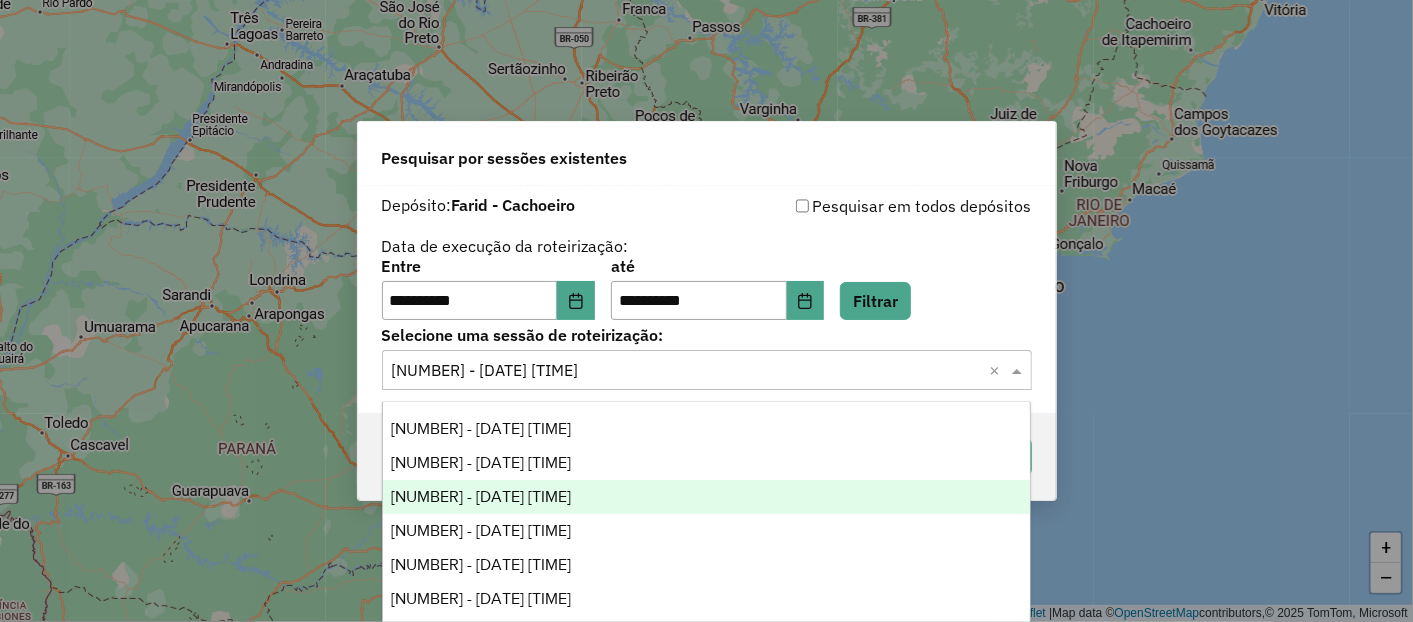 click on "971960 - 30/07/2025 17:43" at bounding box center (481, 496) 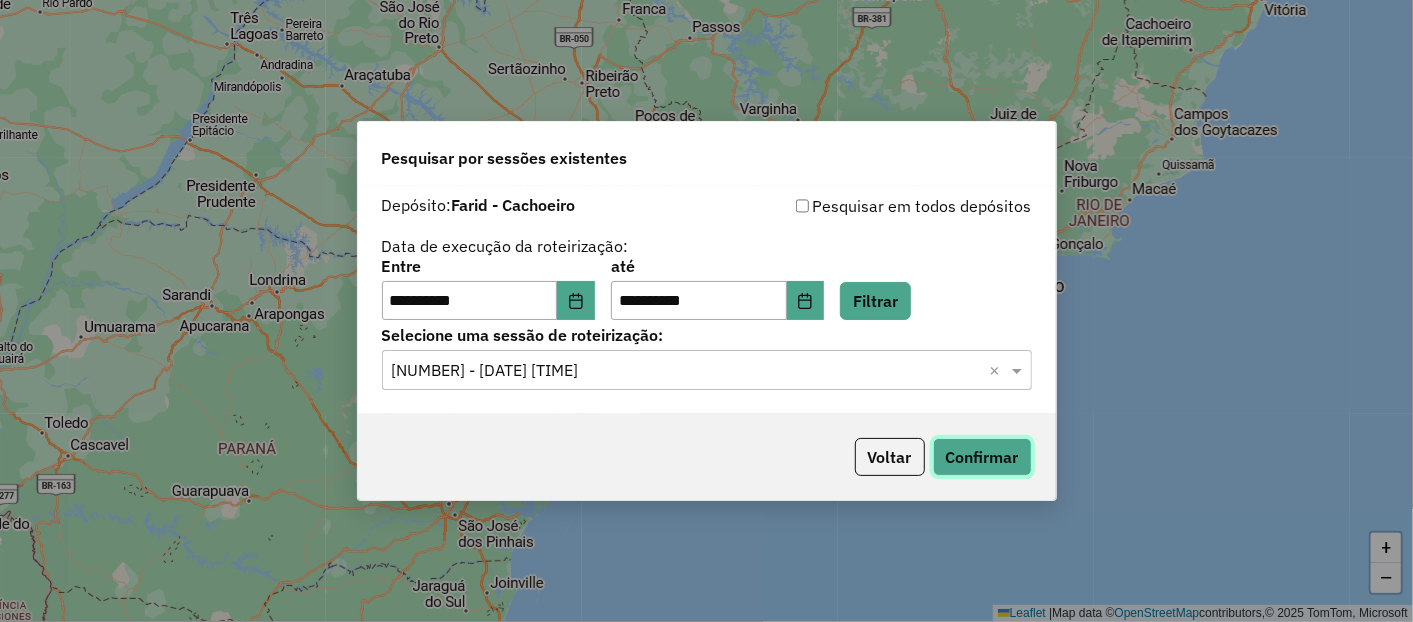 click on "Confirmar" 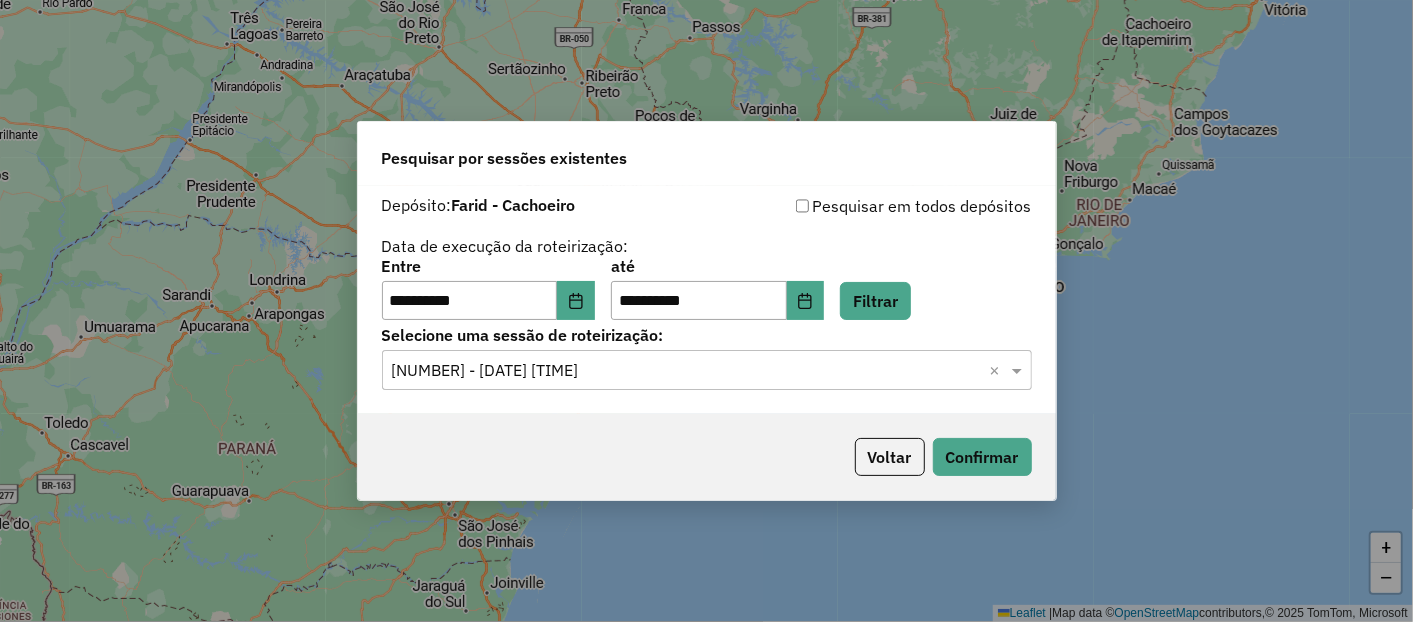 click 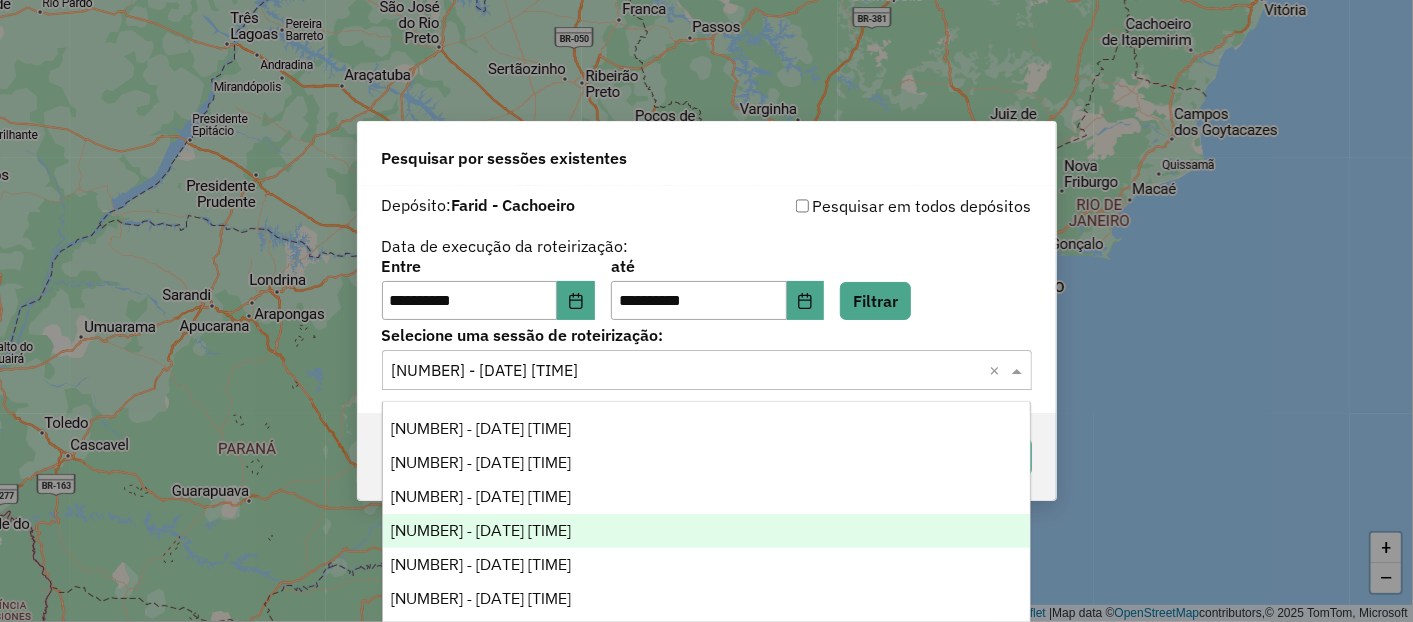 click on "972652 - 31/07/2025 17:58" at bounding box center (481, 530) 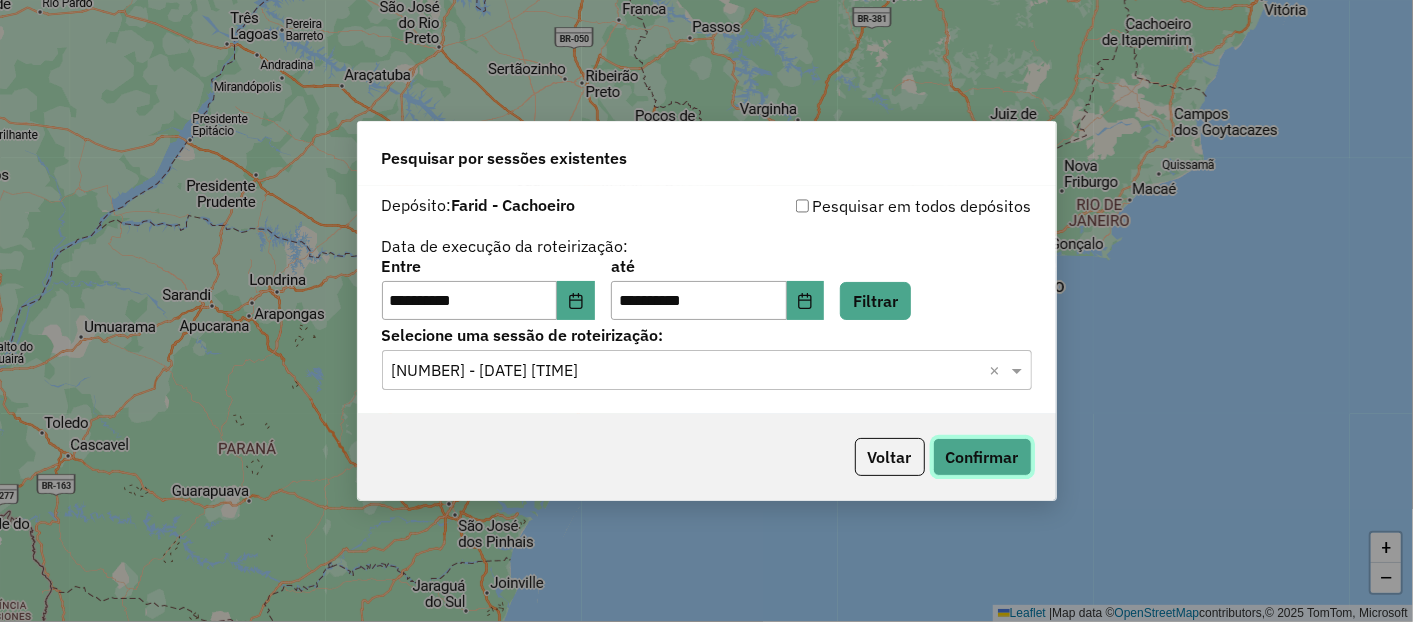 click on "Confirmar" 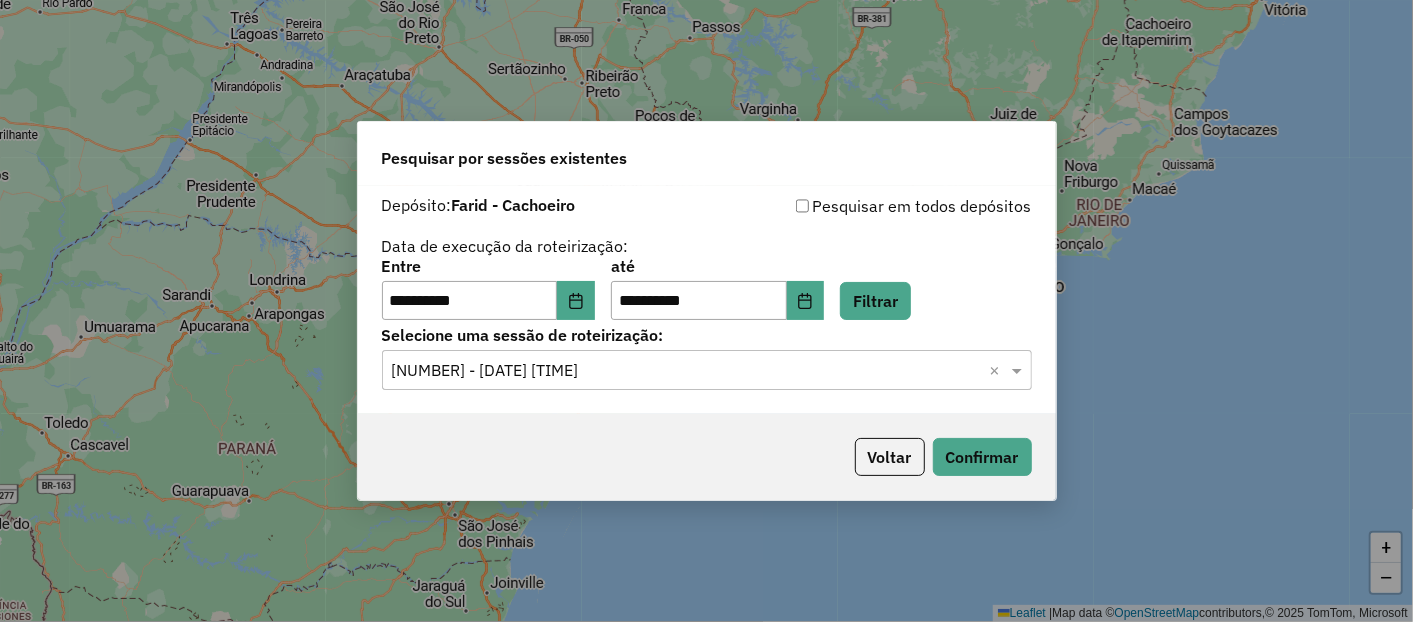 click 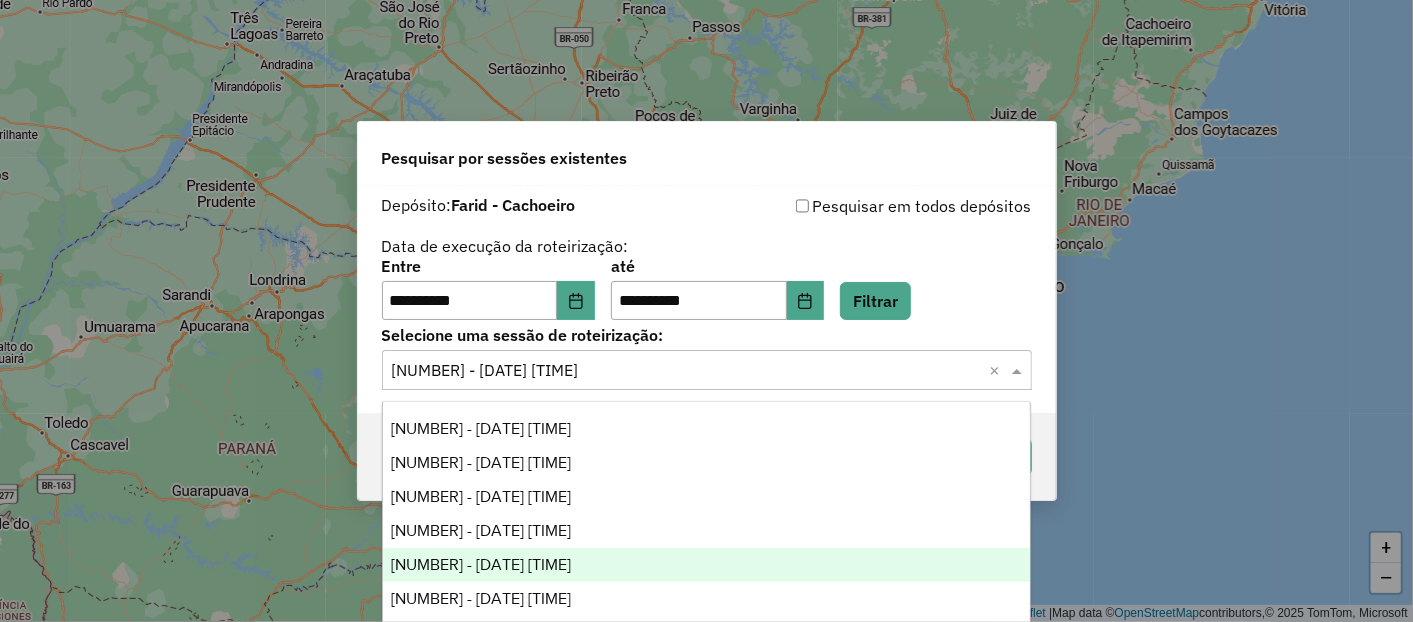 click on "973272 - 01/08/2025 17:58" at bounding box center (481, 564) 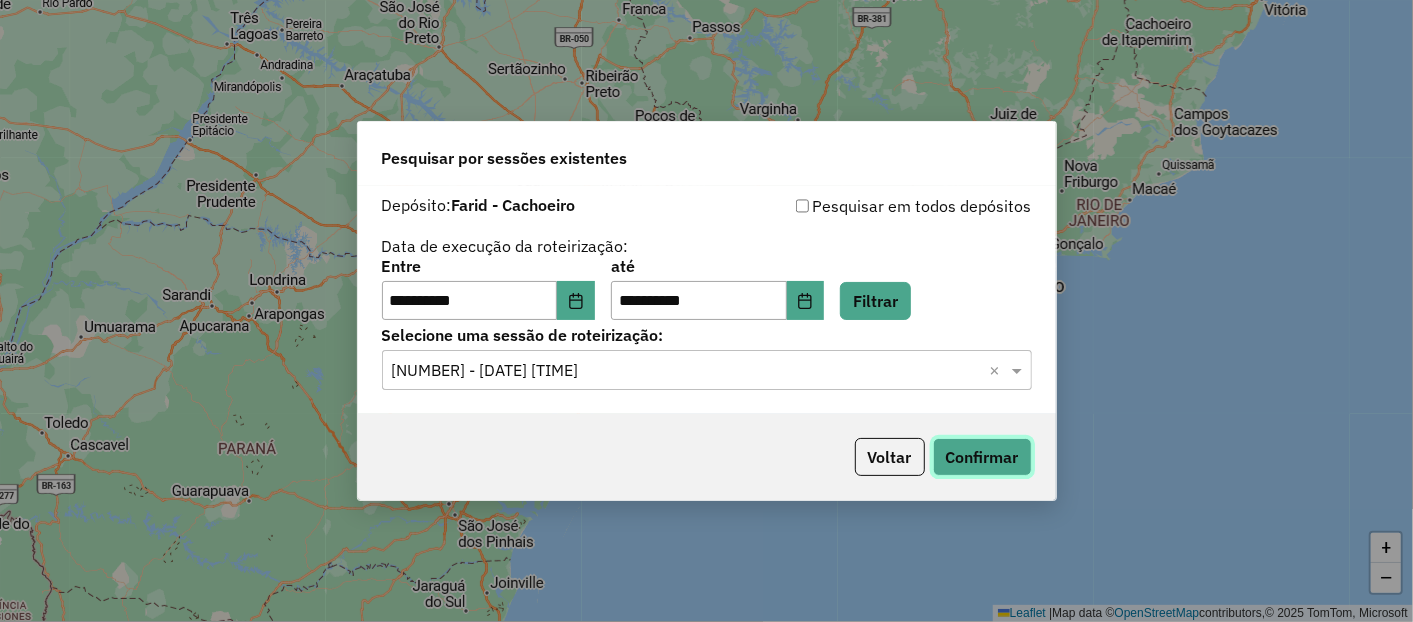 click on "Confirmar" 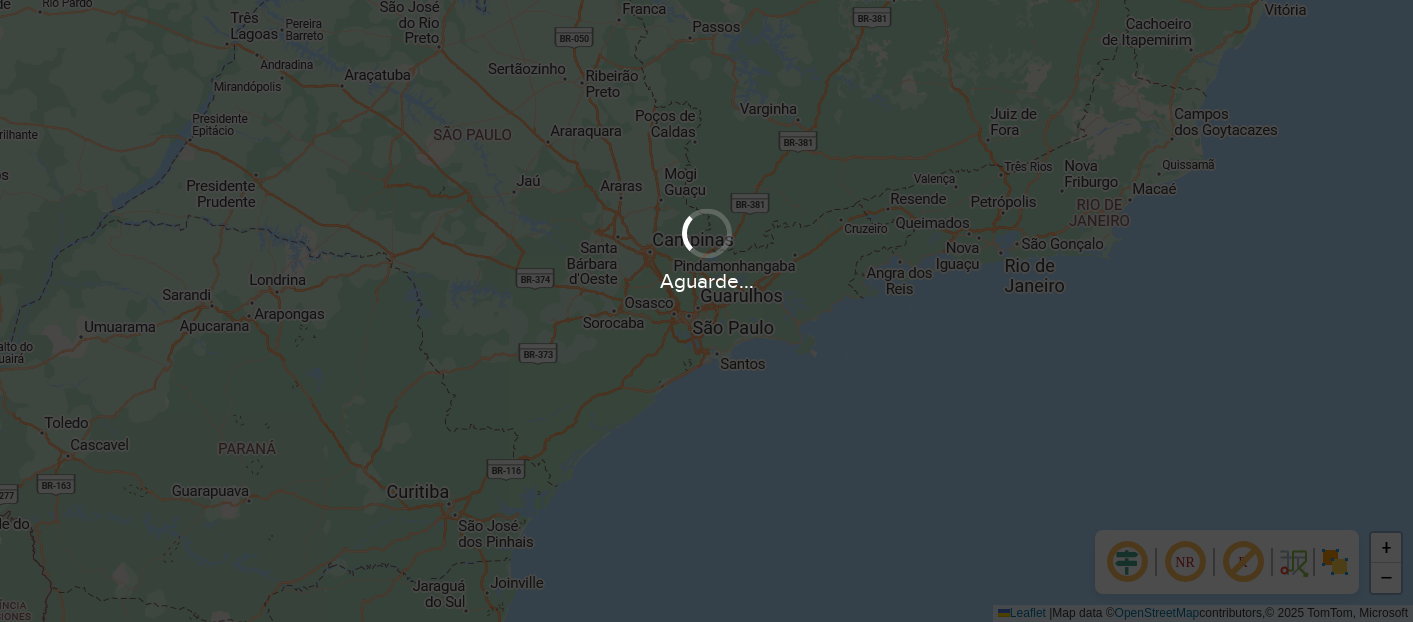 scroll, scrollTop: 0, scrollLeft: 0, axis: both 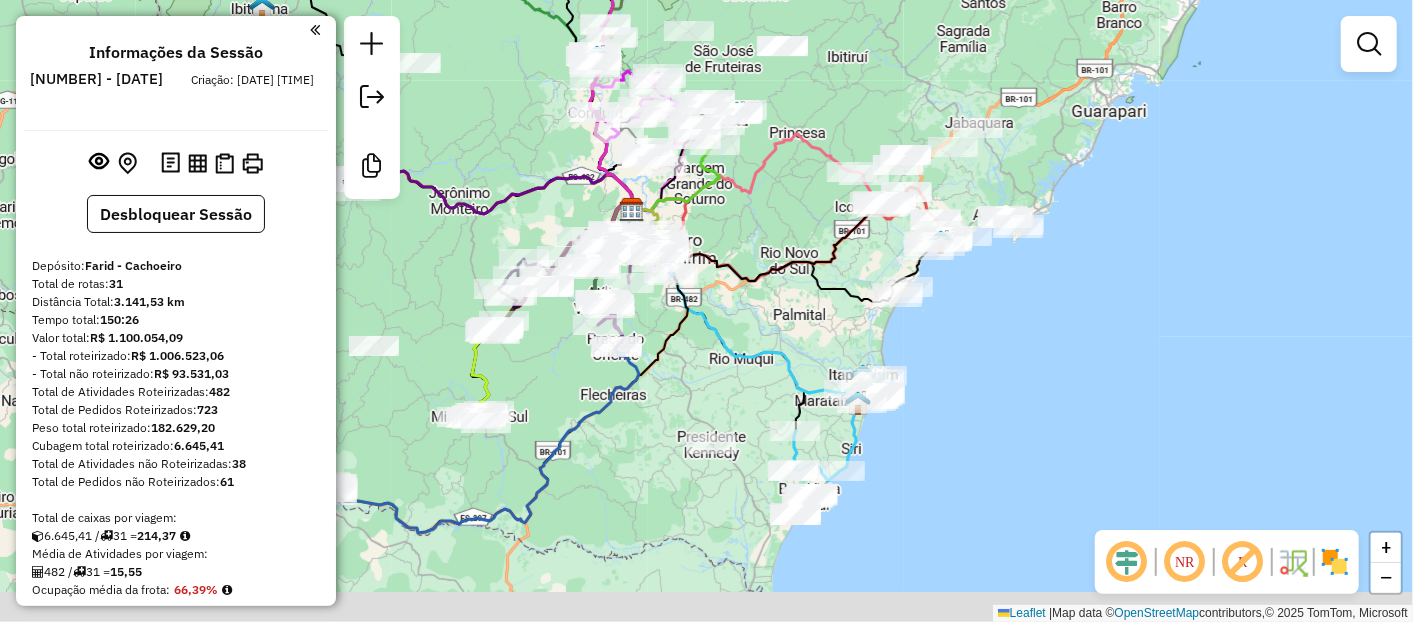 drag, startPoint x: 758, startPoint y: 586, endPoint x: 669, endPoint y: 466, distance: 149.40215 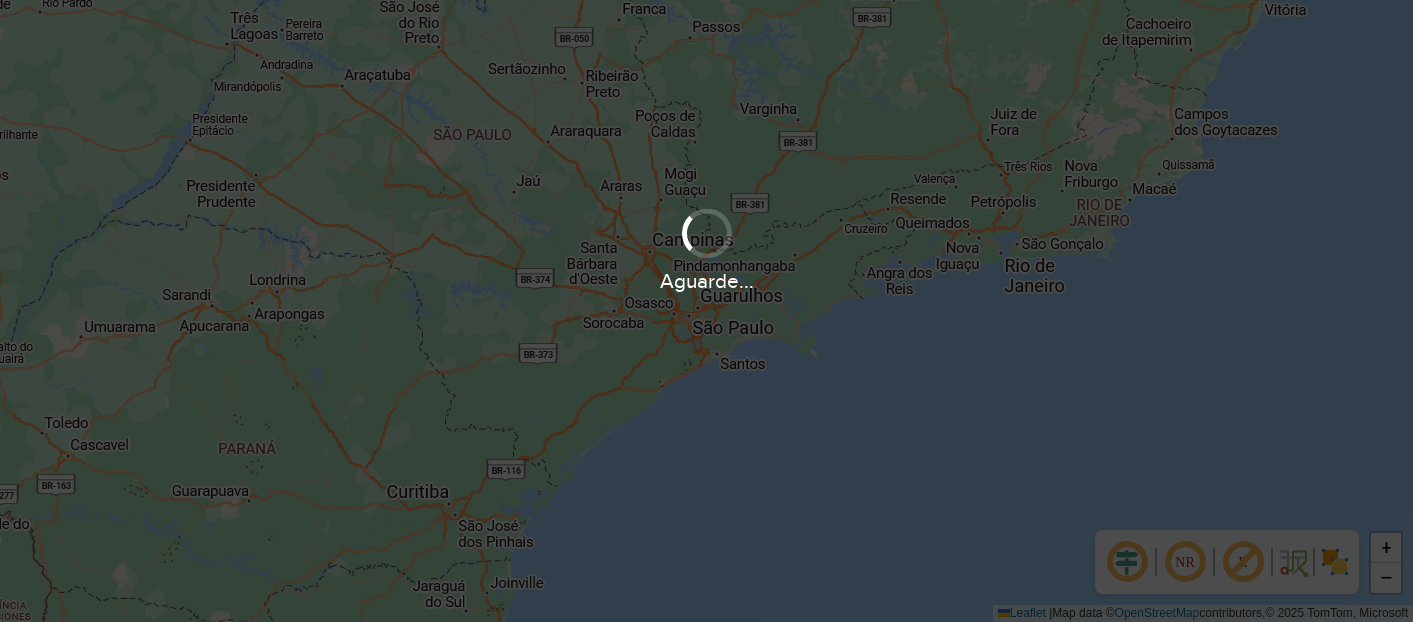 scroll, scrollTop: 0, scrollLeft: 0, axis: both 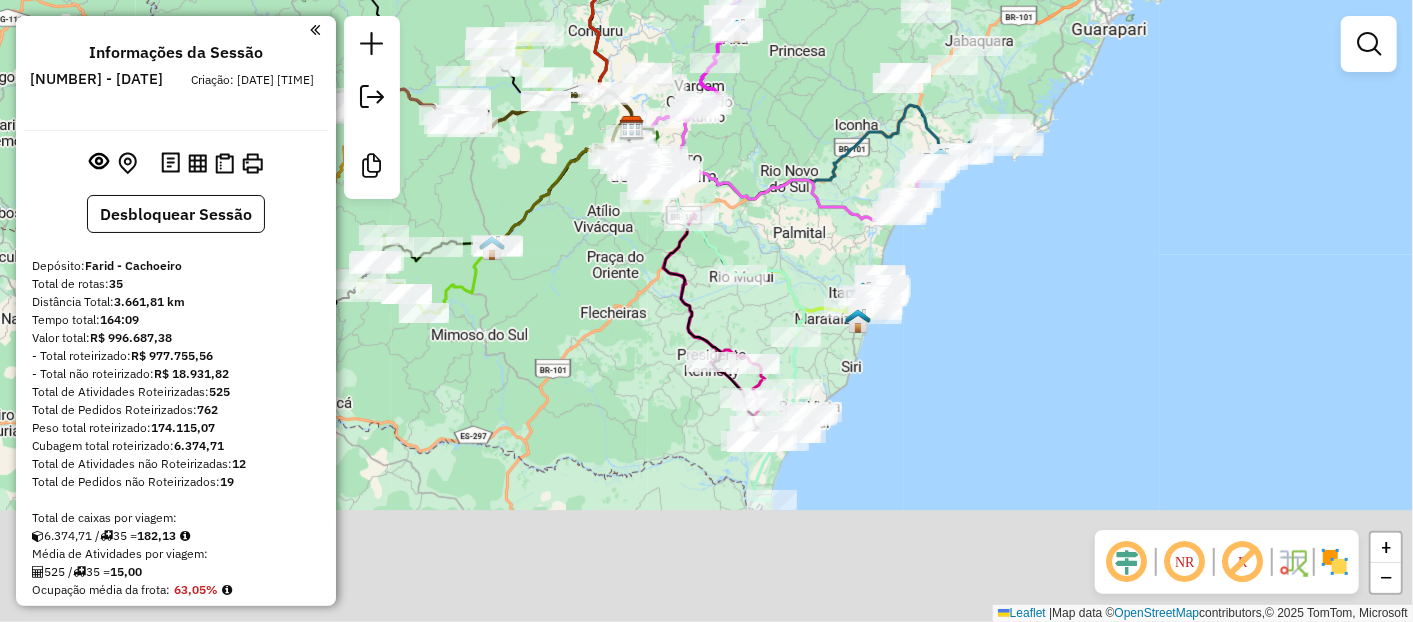 drag, startPoint x: 701, startPoint y: 489, endPoint x: 624, endPoint y: 302, distance: 202.23254 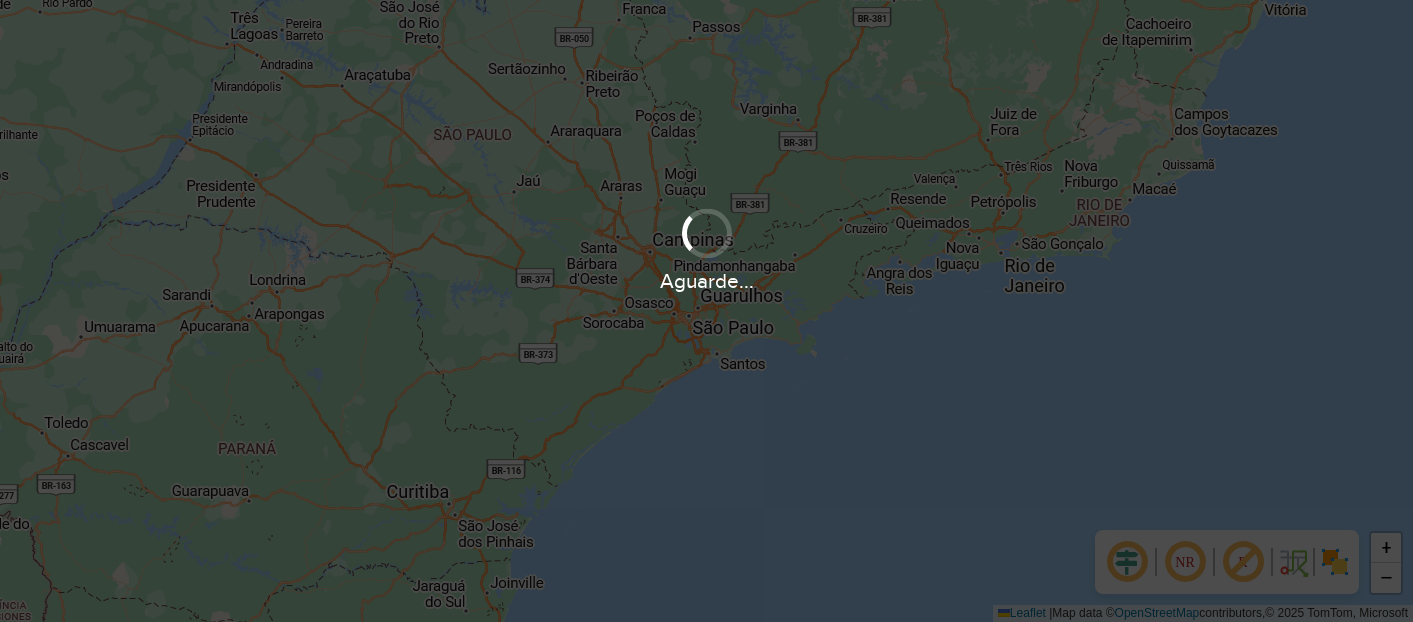 scroll, scrollTop: 0, scrollLeft: 0, axis: both 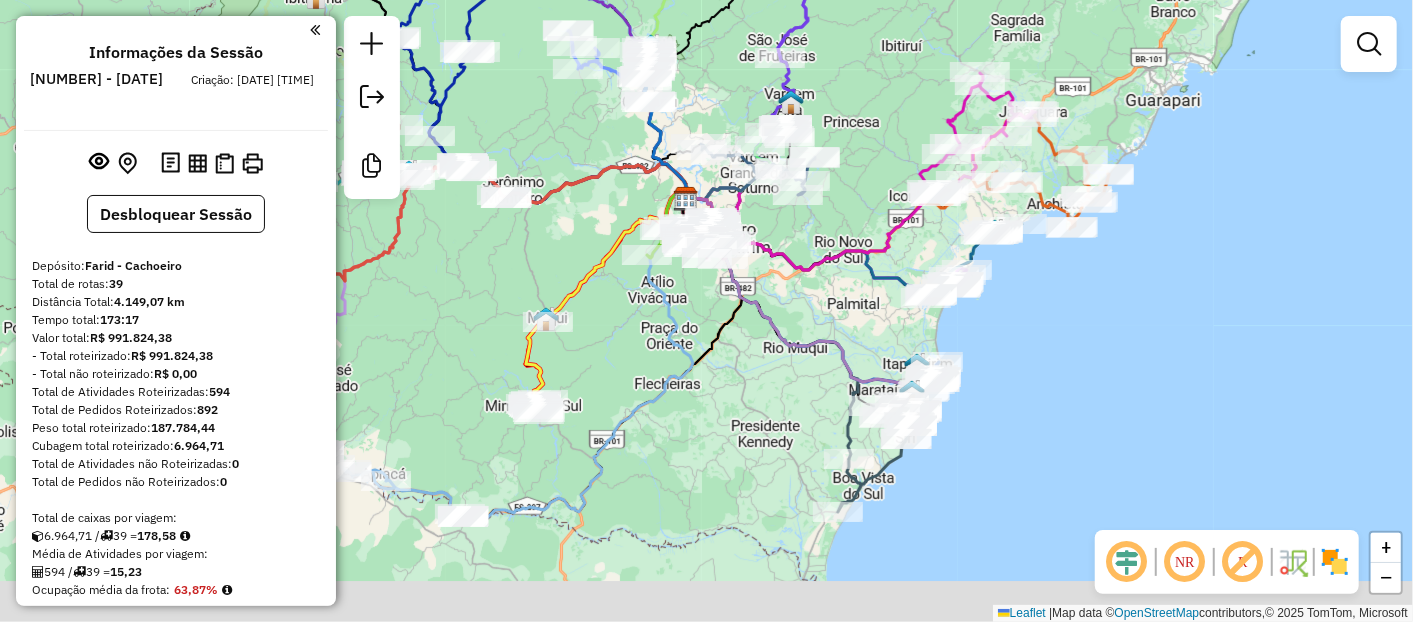 drag, startPoint x: 806, startPoint y: 527, endPoint x: 785, endPoint y: 414, distance: 114.93476 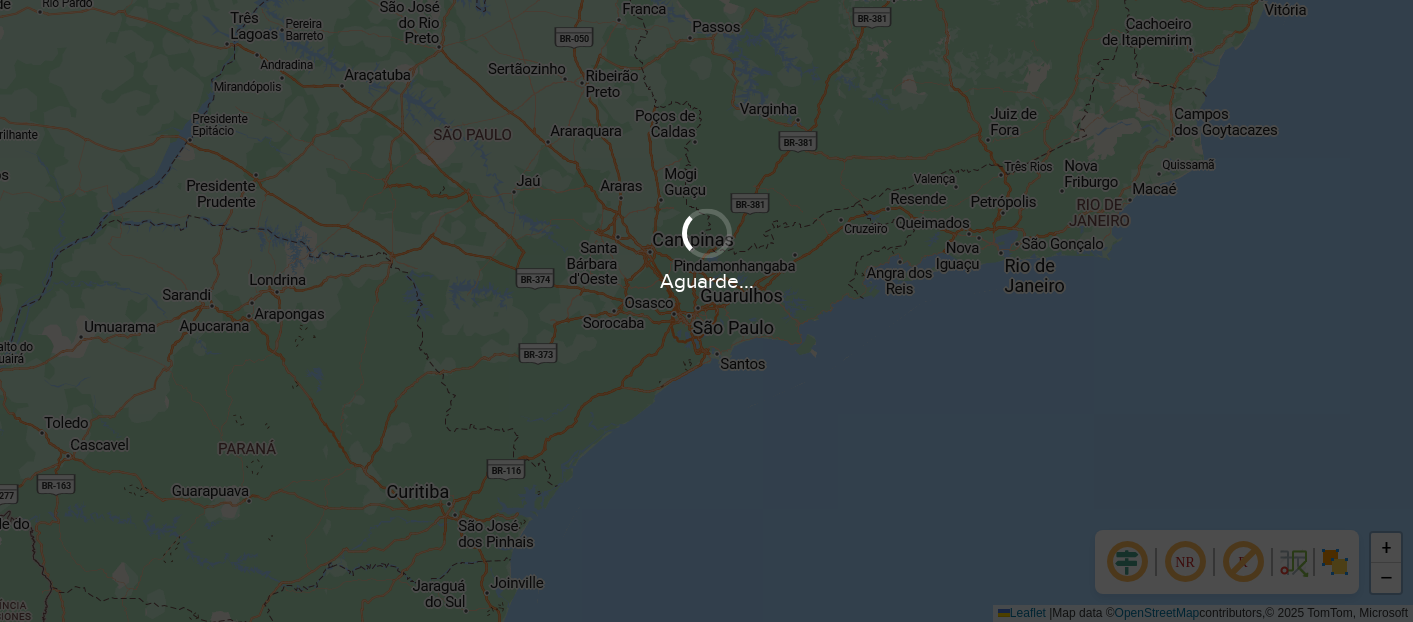 scroll, scrollTop: 0, scrollLeft: 0, axis: both 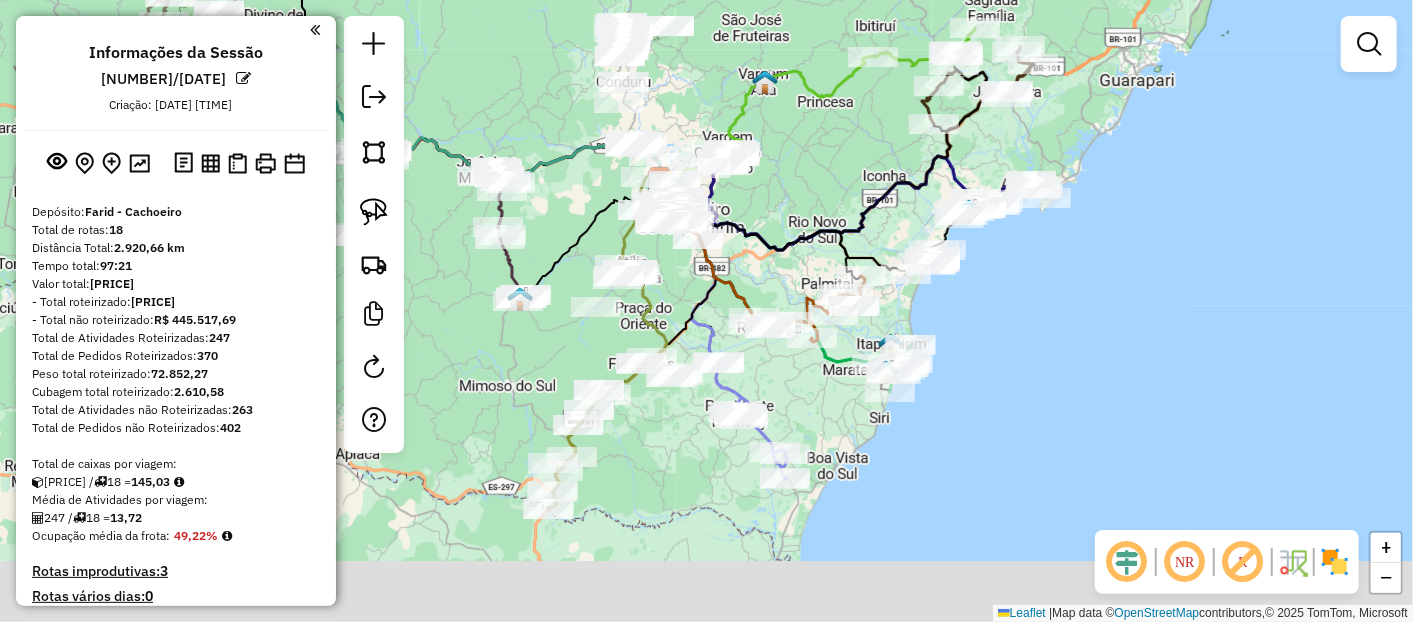 drag, startPoint x: 866, startPoint y: 540, endPoint x: 817, endPoint y: 390, distance: 157.8005 